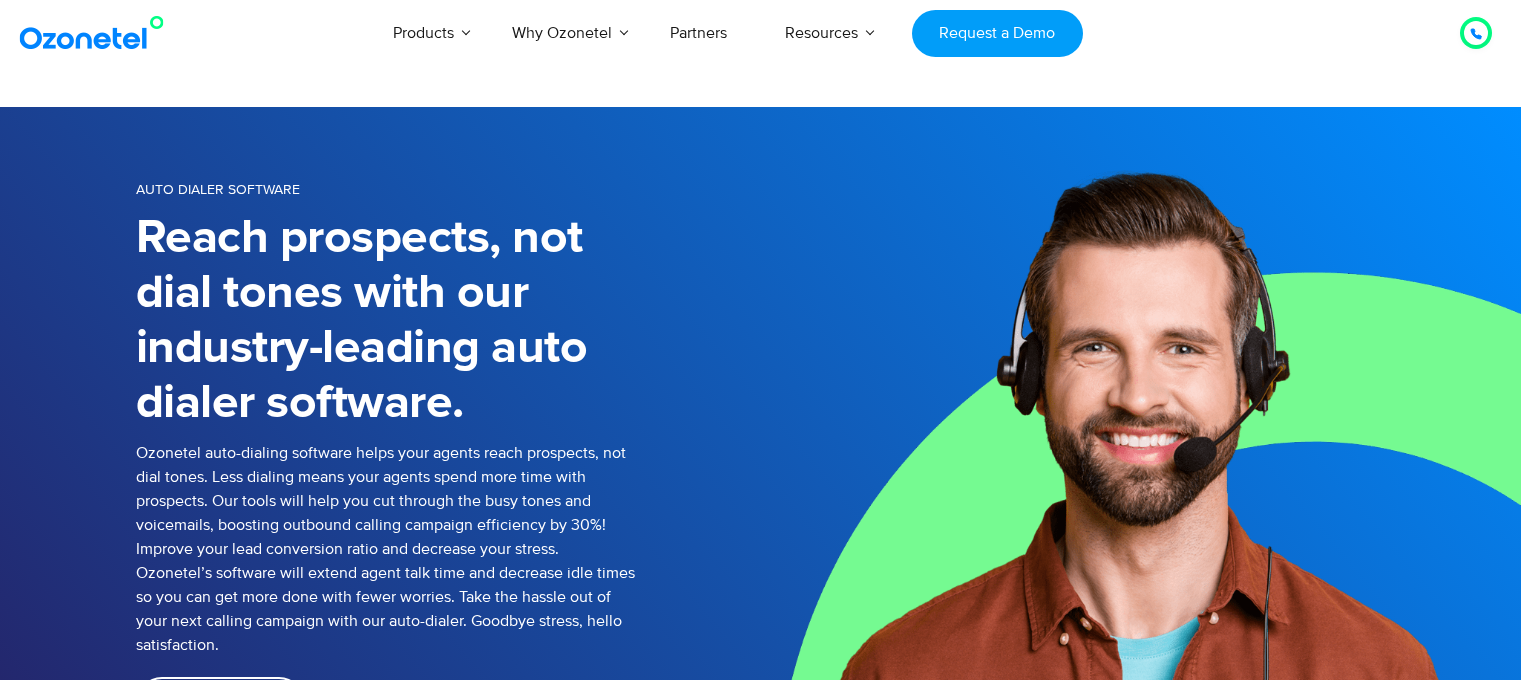 scroll, scrollTop: 0, scrollLeft: 0, axis: both 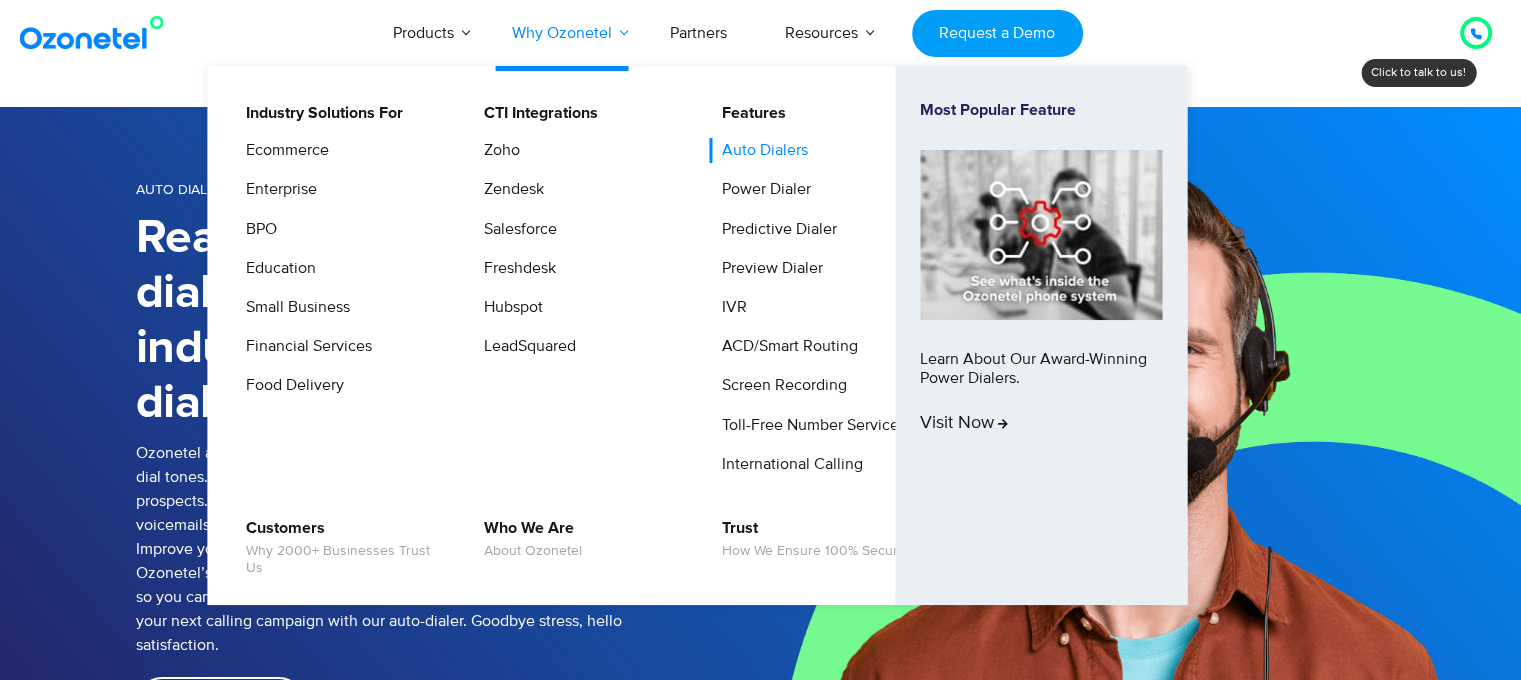 click on "Why Ozonetel" at bounding box center [562, 33] 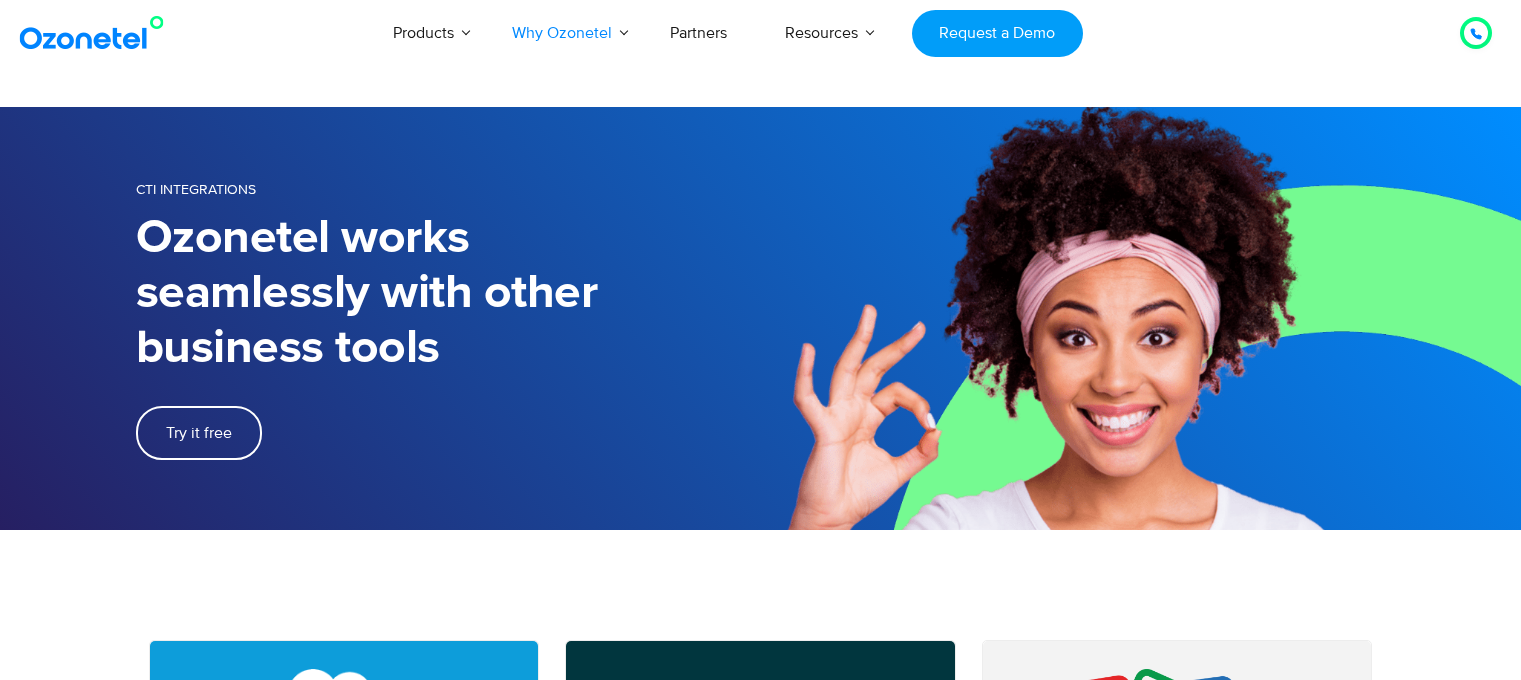 scroll, scrollTop: 0, scrollLeft: 0, axis: both 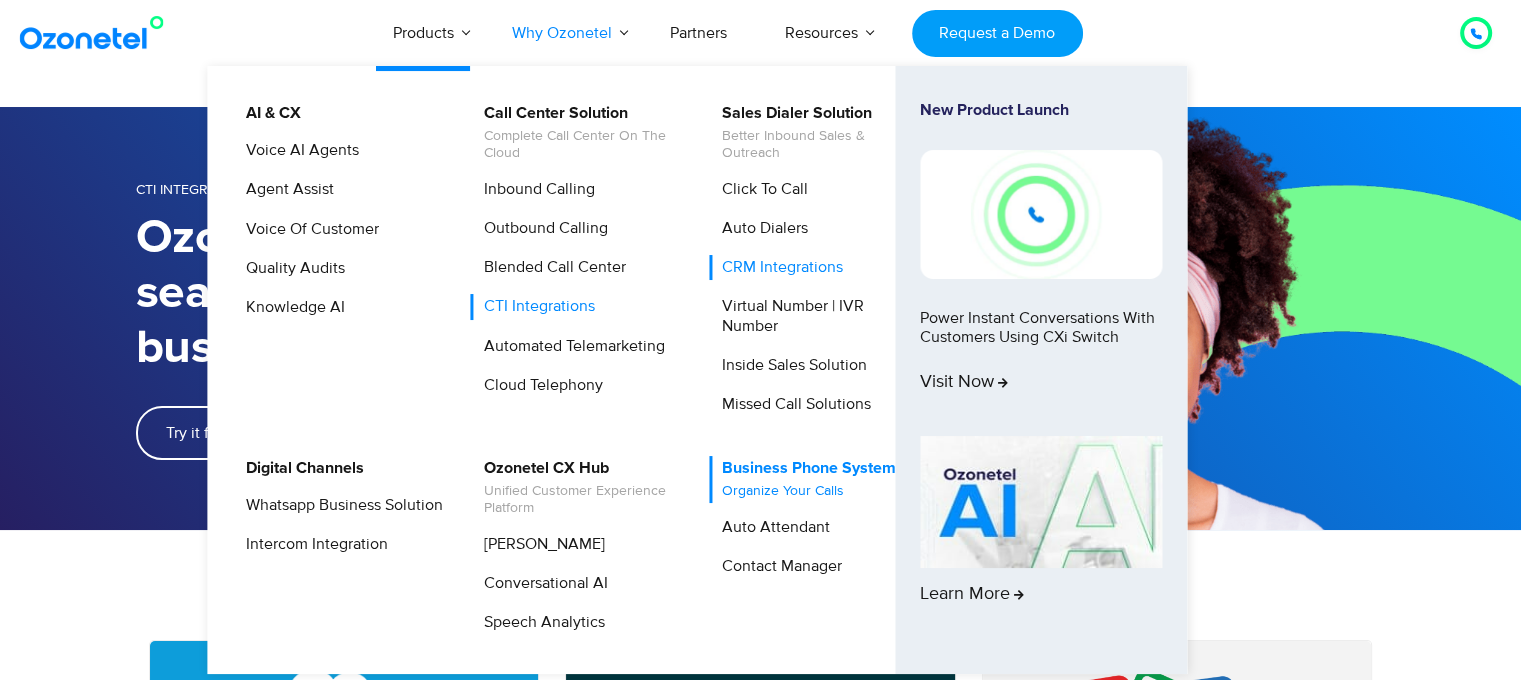 click on "Organize your calls" at bounding box center [809, 491] 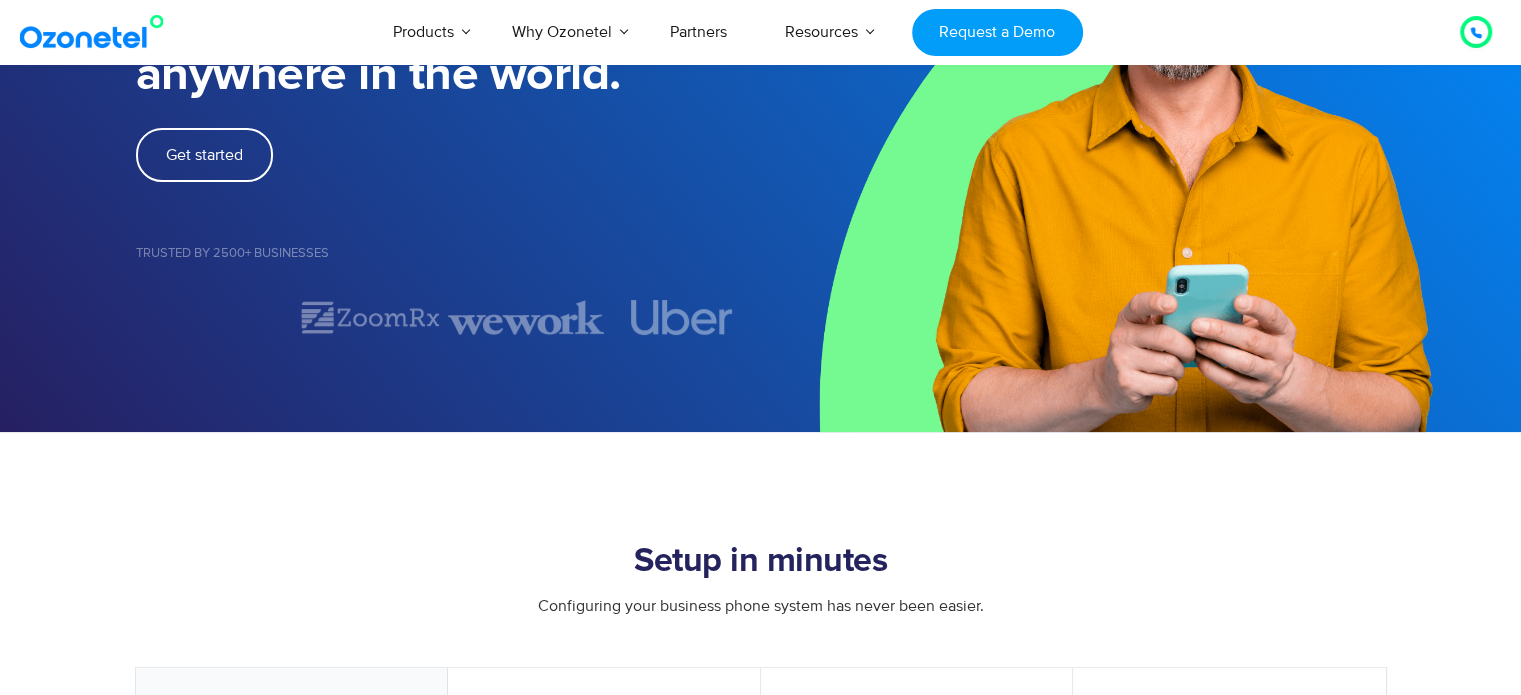 scroll, scrollTop: 0, scrollLeft: 0, axis: both 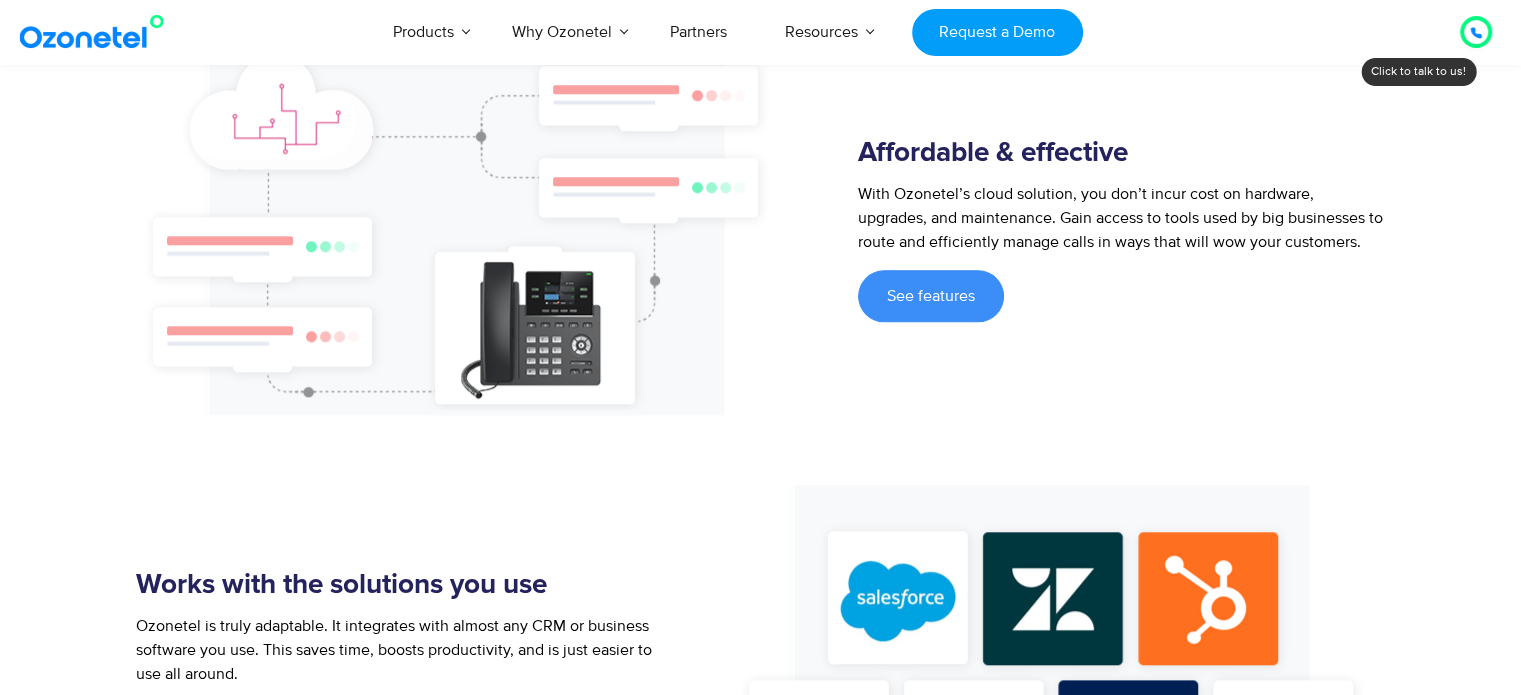 click on "See features" at bounding box center [931, 296] 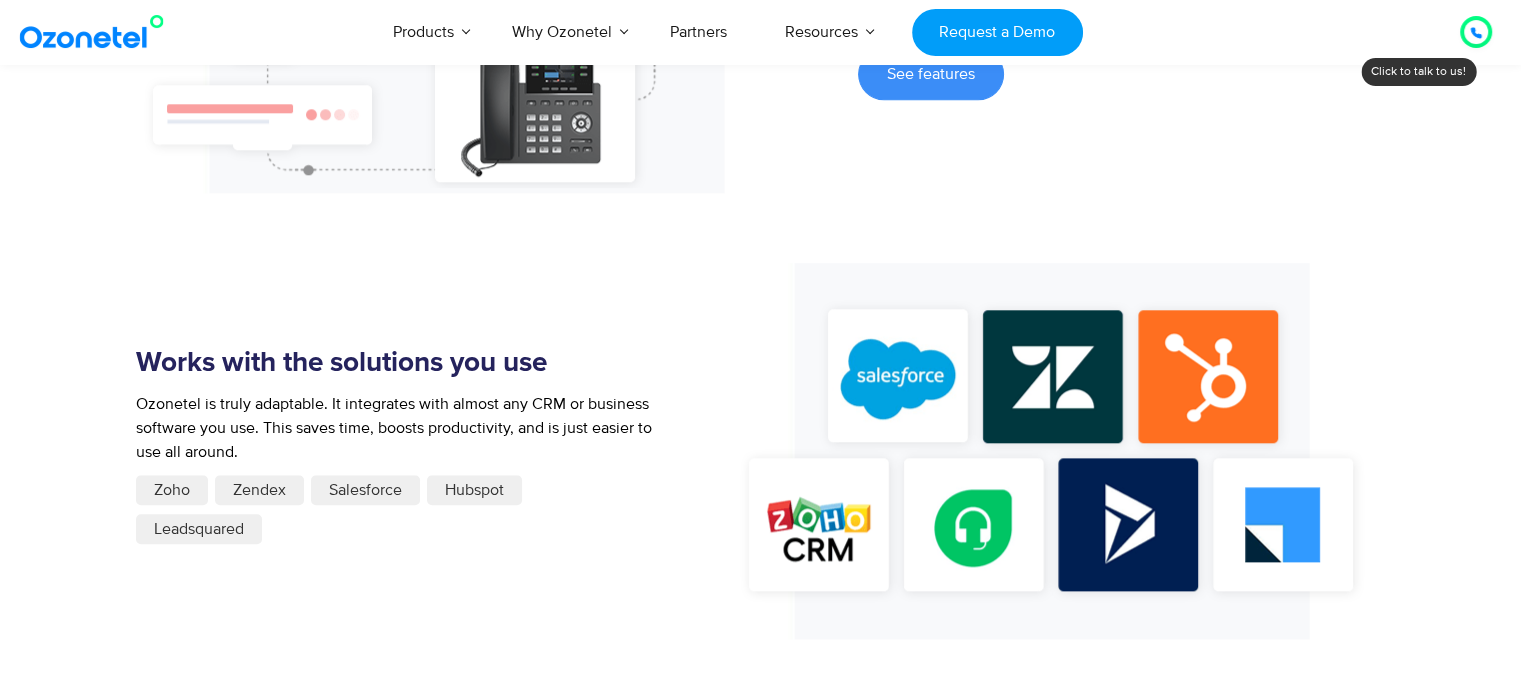 scroll, scrollTop: 2000, scrollLeft: 0, axis: vertical 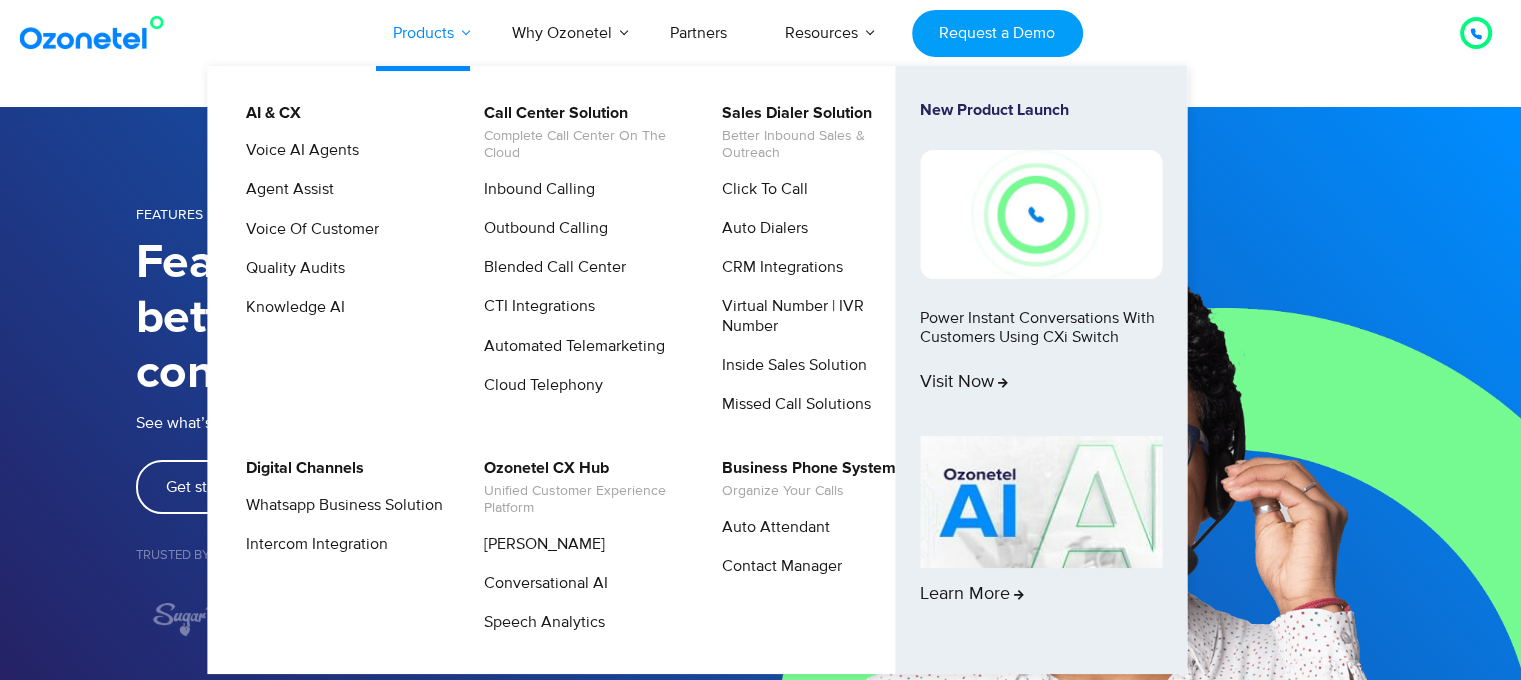 click on "Products" at bounding box center [423, 33] 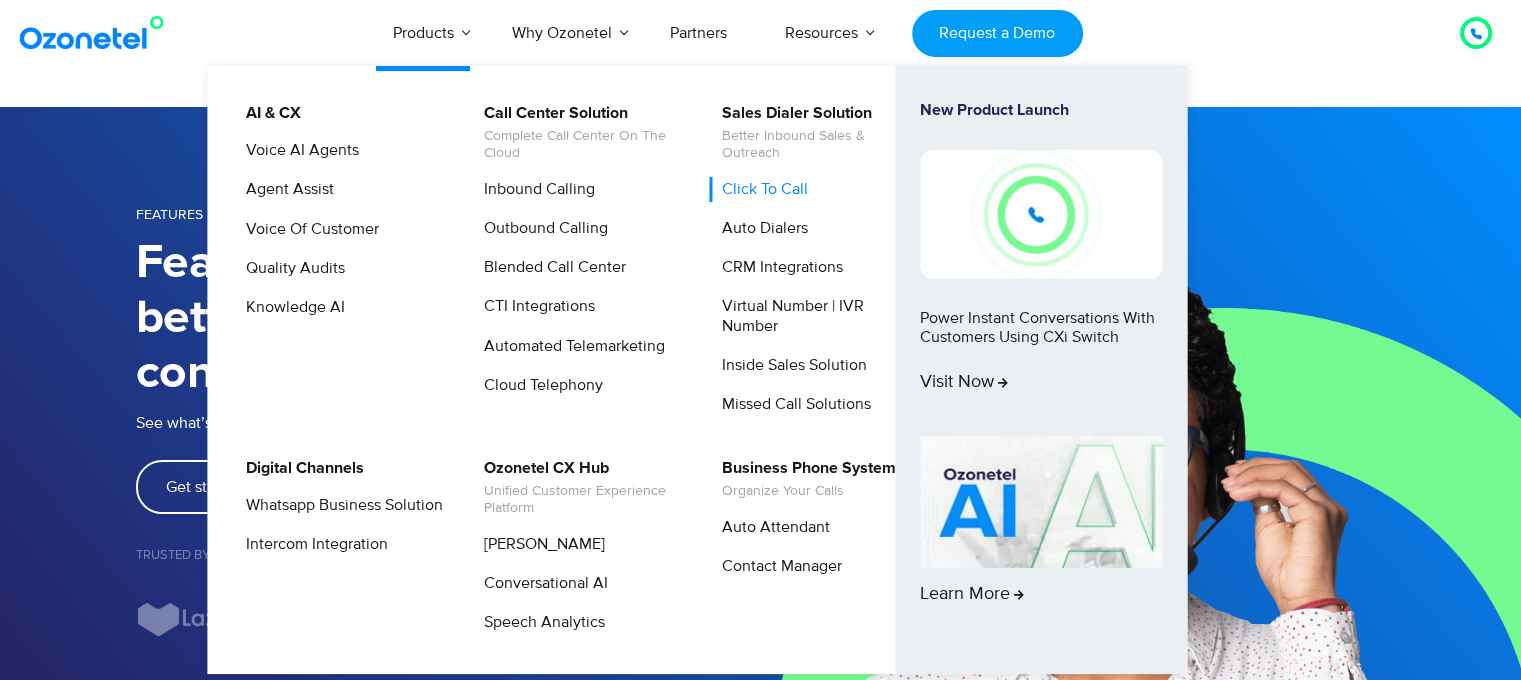 click on "Click to Call" at bounding box center [760, 189] 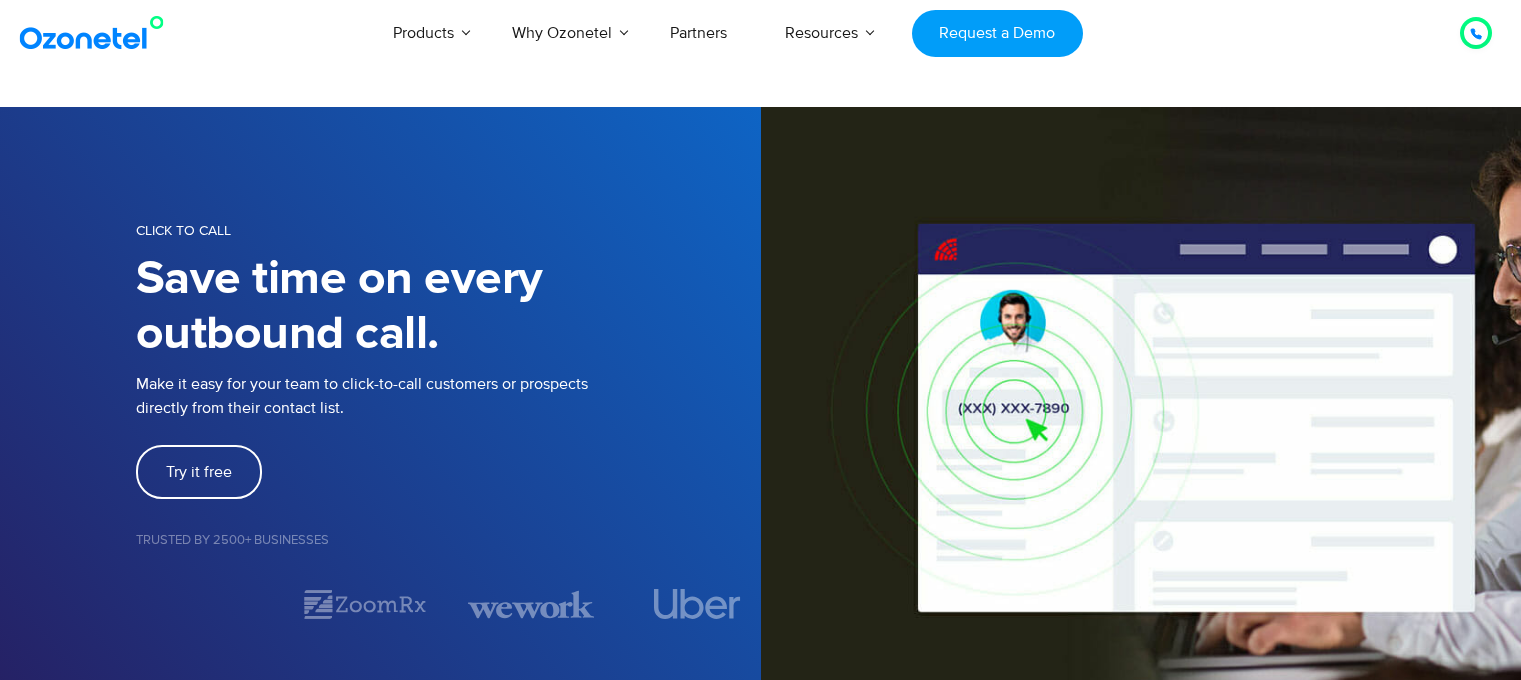 scroll, scrollTop: 0, scrollLeft: 0, axis: both 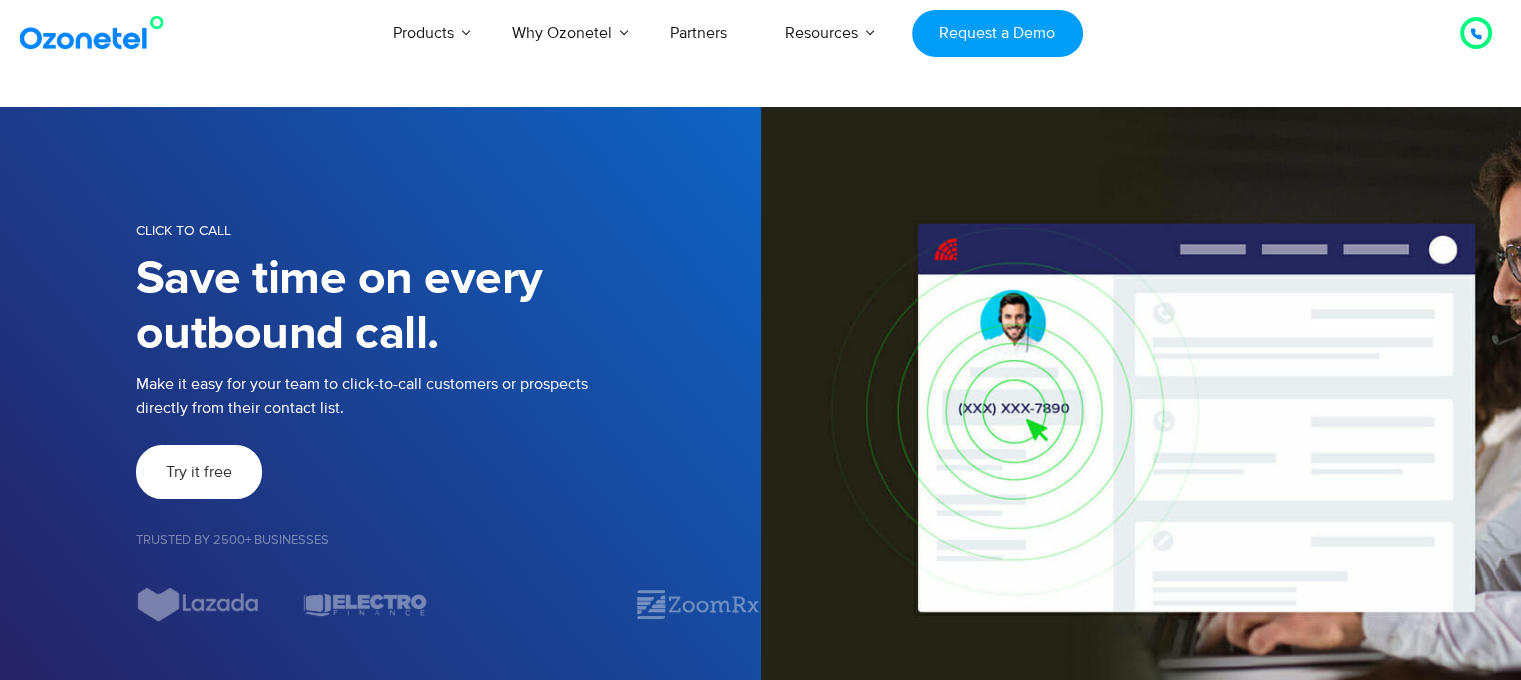 click on "Try it free" at bounding box center (199, 472) 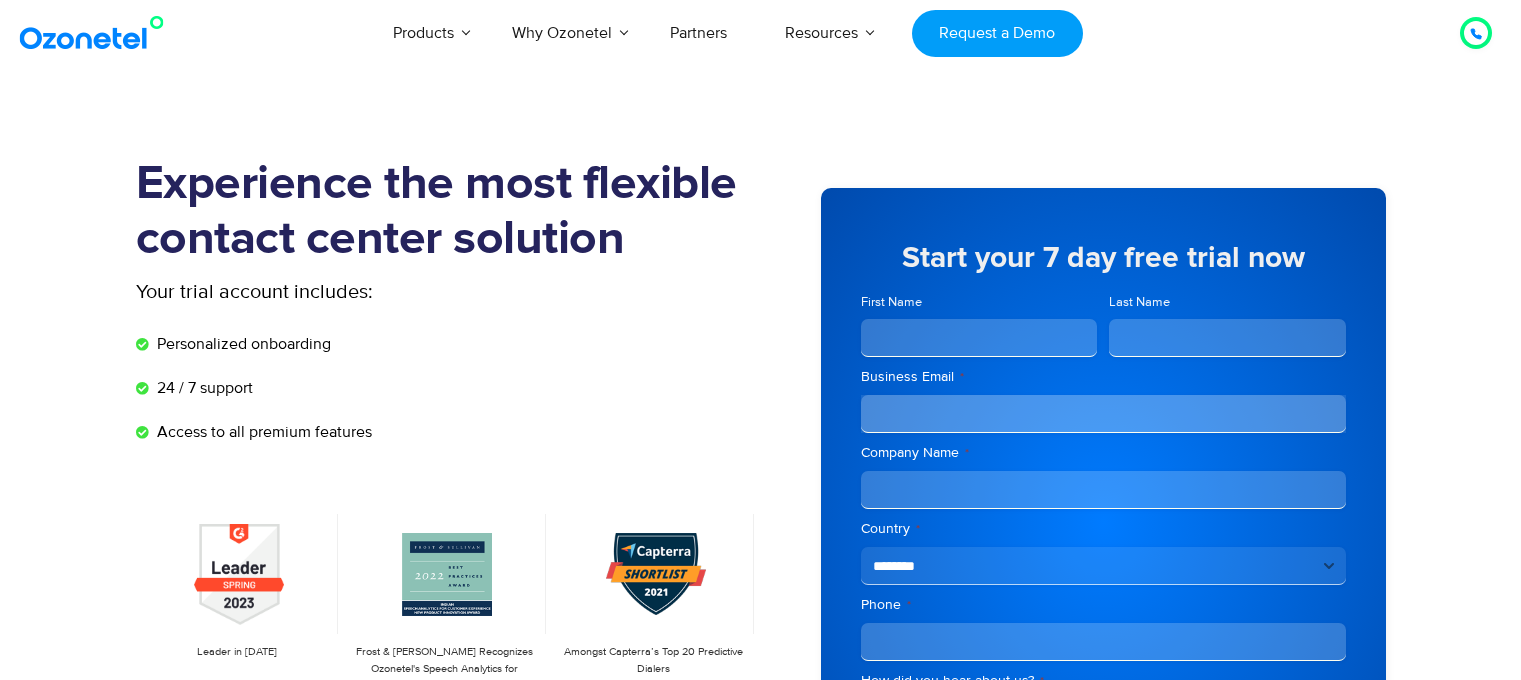 scroll, scrollTop: 0, scrollLeft: 0, axis: both 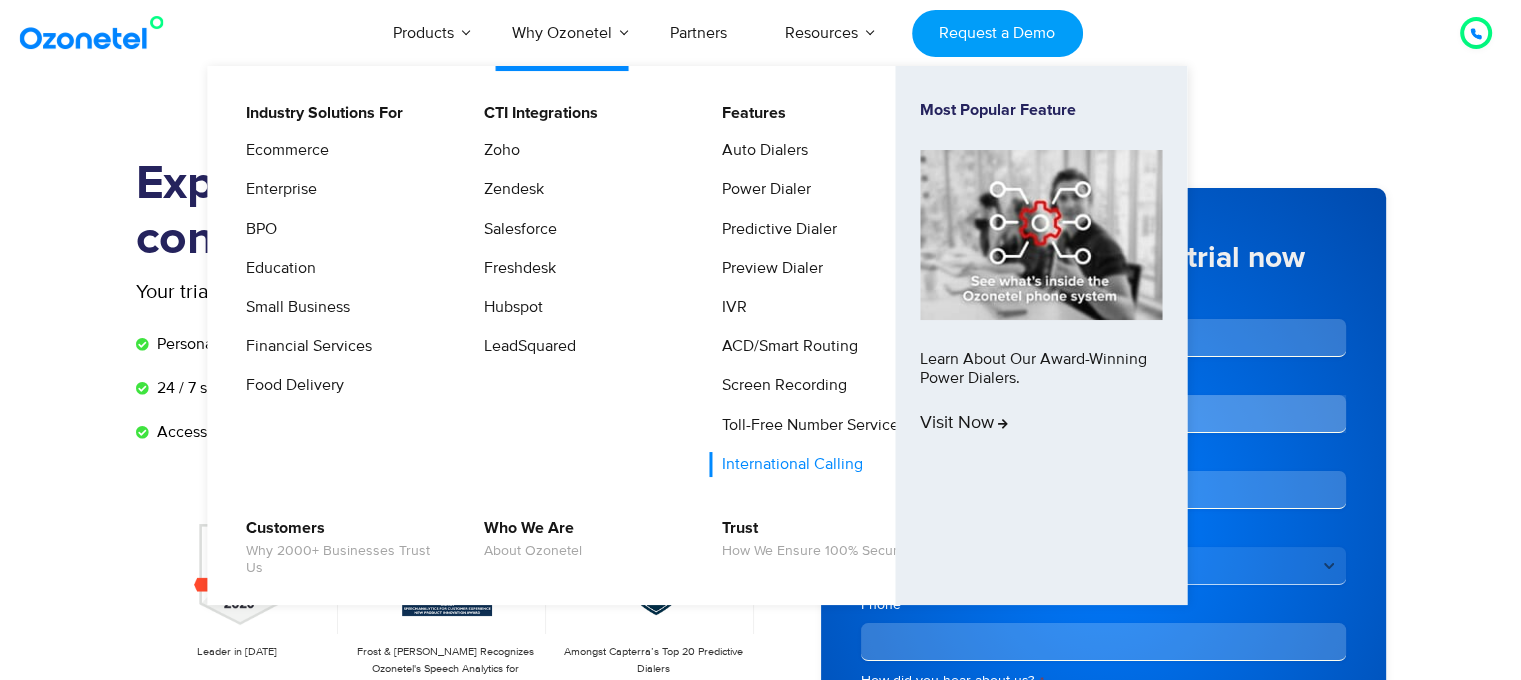 click on "International Calling" at bounding box center (787, 464) 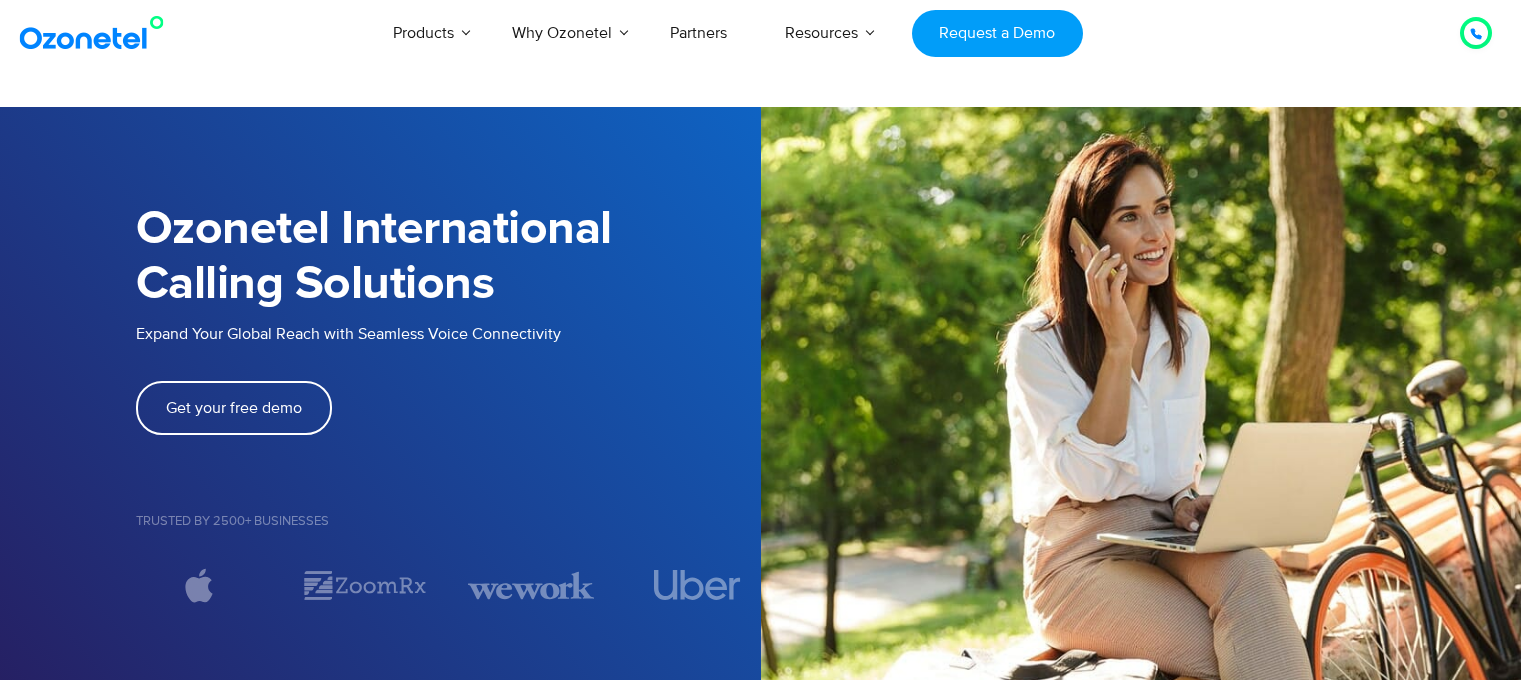 scroll, scrollTop: 0, scrollLeft: 0, axis: both 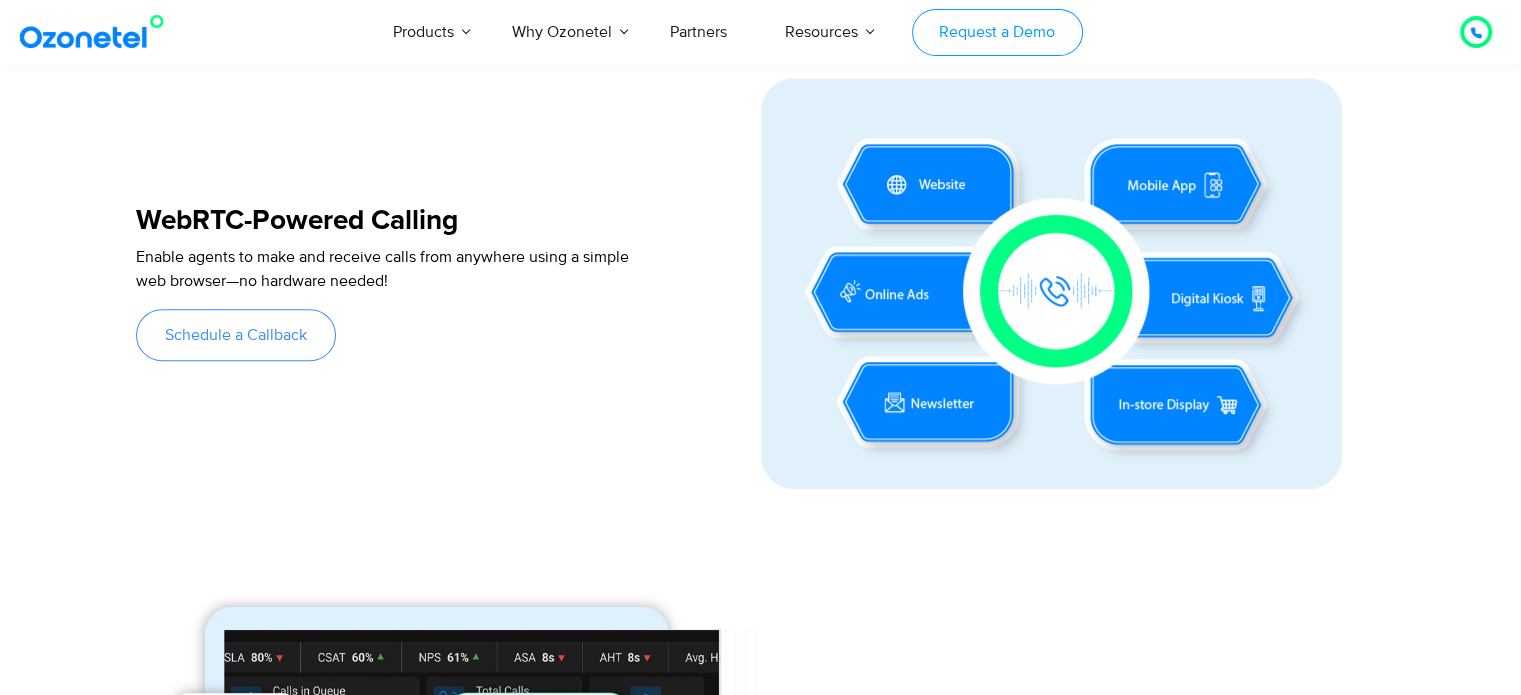 click on "Request a Demo" at bounding box center (997, 32) 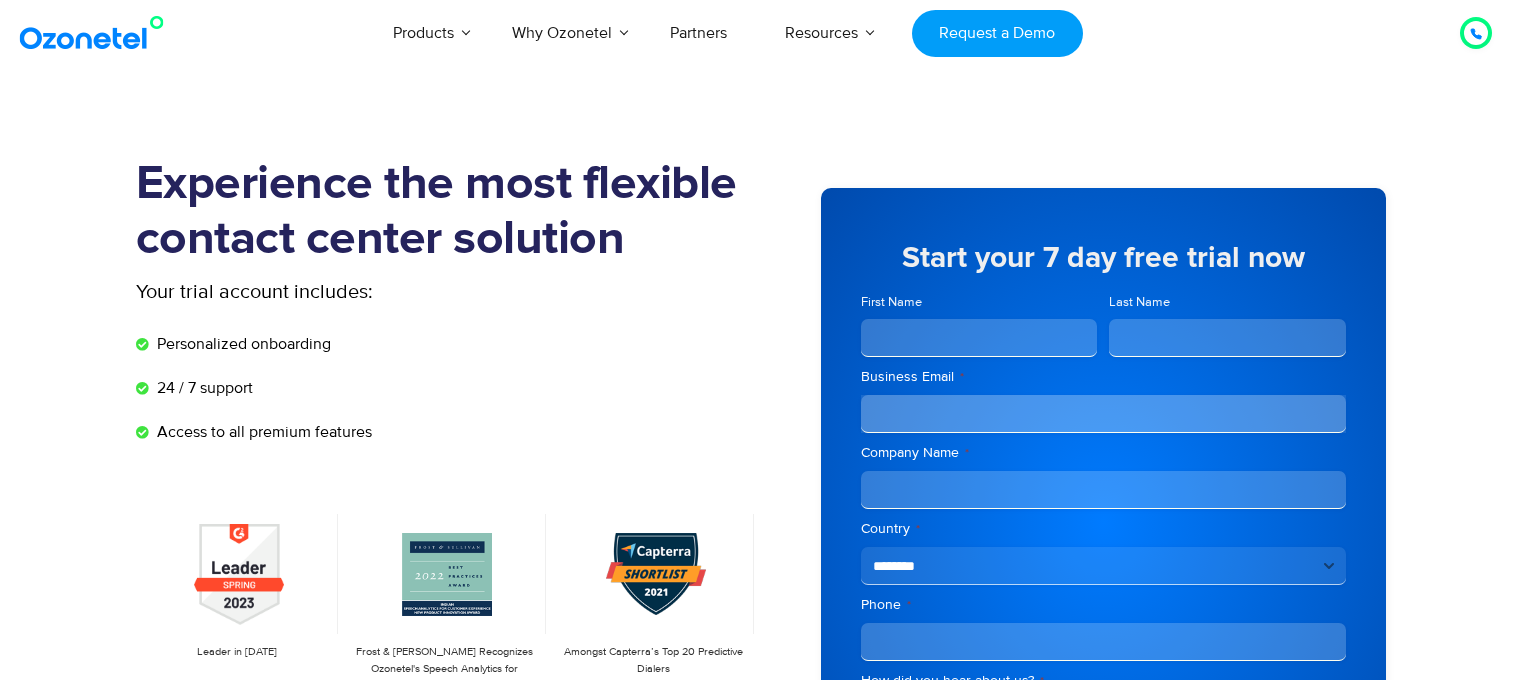 scroll, scrollTop: 0, scrollLeft: 0, axis: both 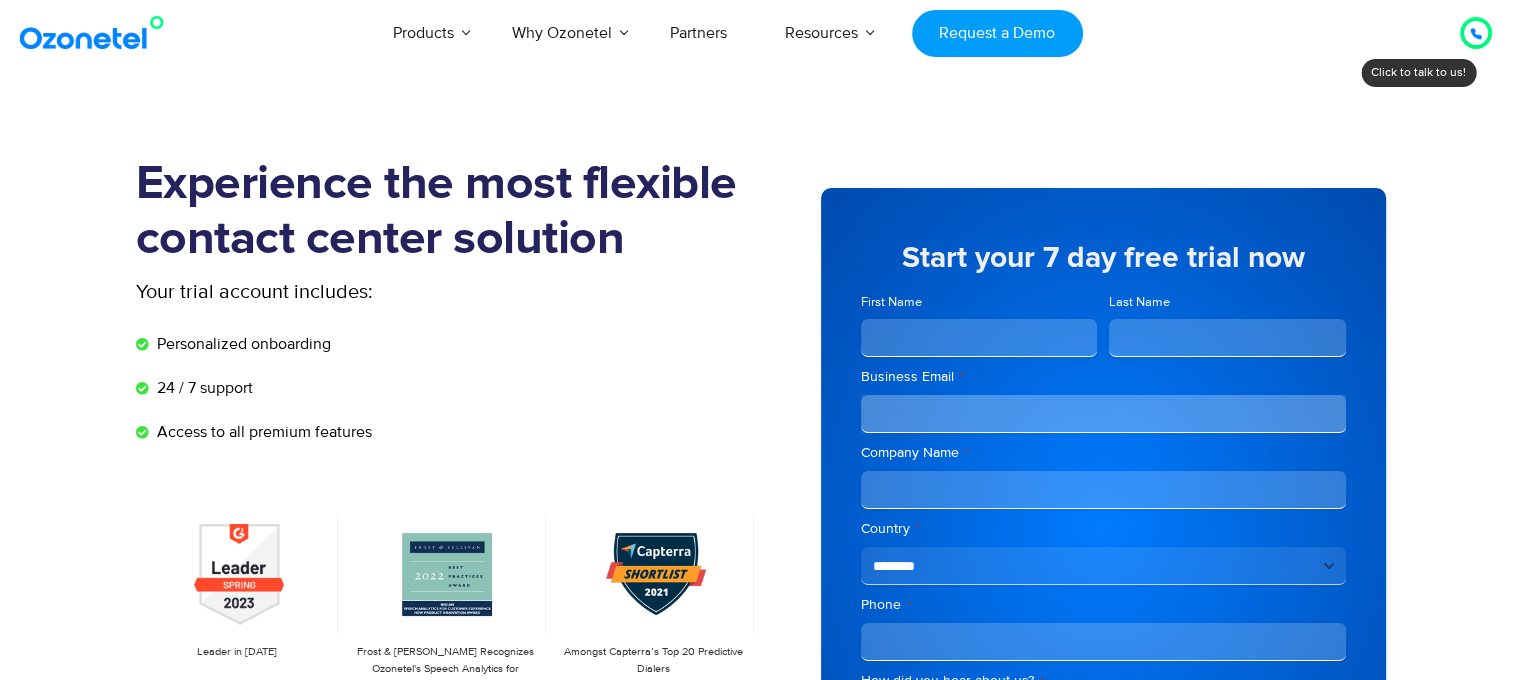 click on "**********" at bounding box center (1103, 566) 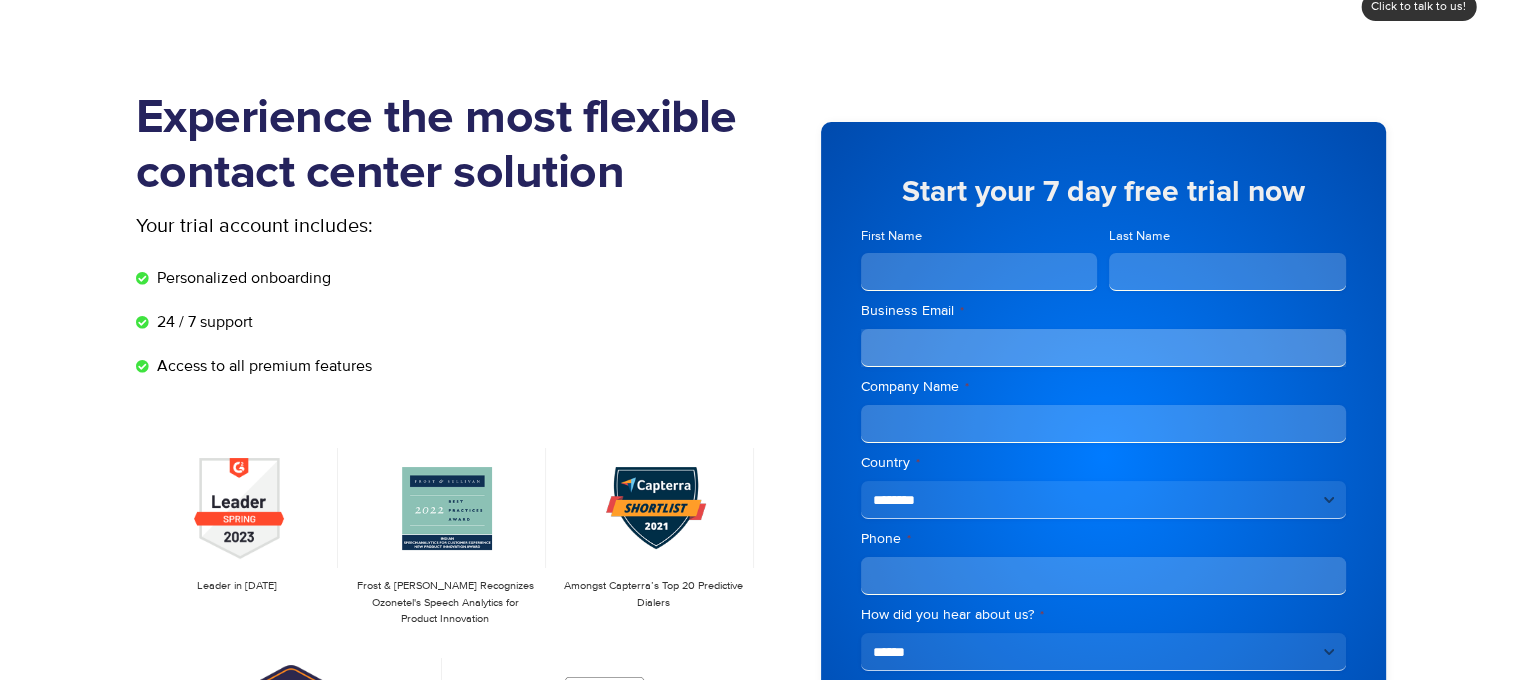 scroll, scrollTop: 100, scrollLeft: 0, axis: vertical 